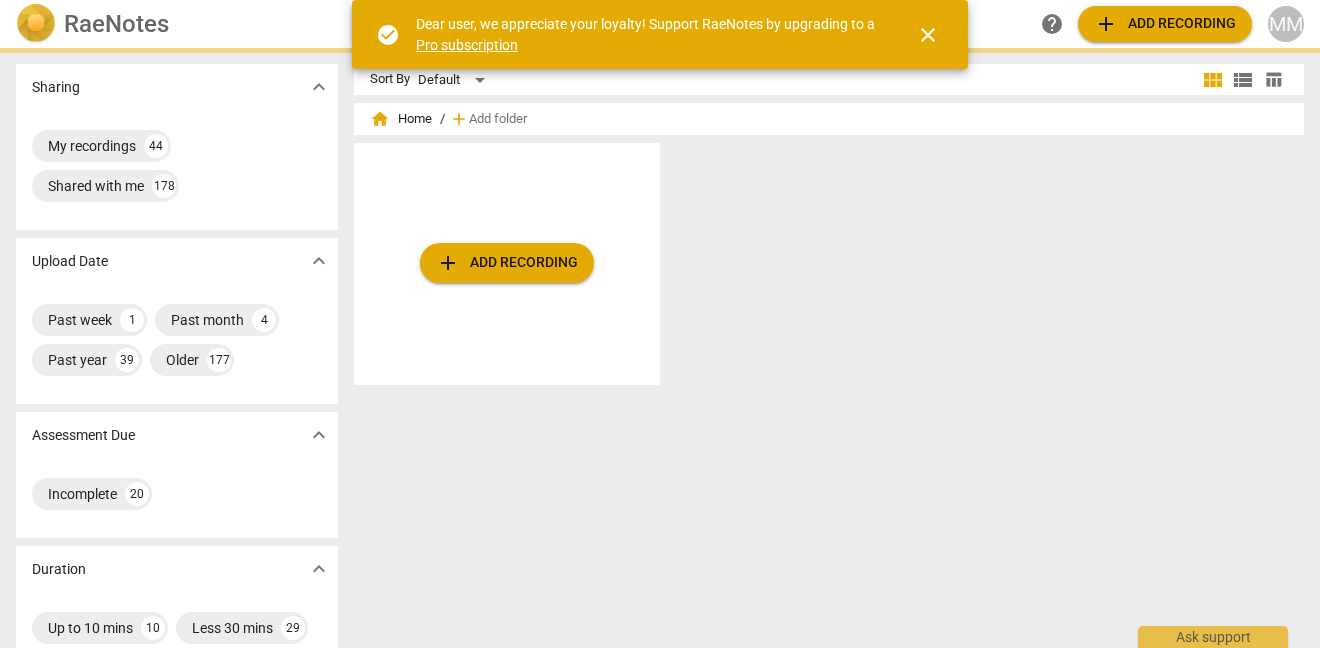 scroll, scrollTop: 0, scrollLeft: 0, axis: both 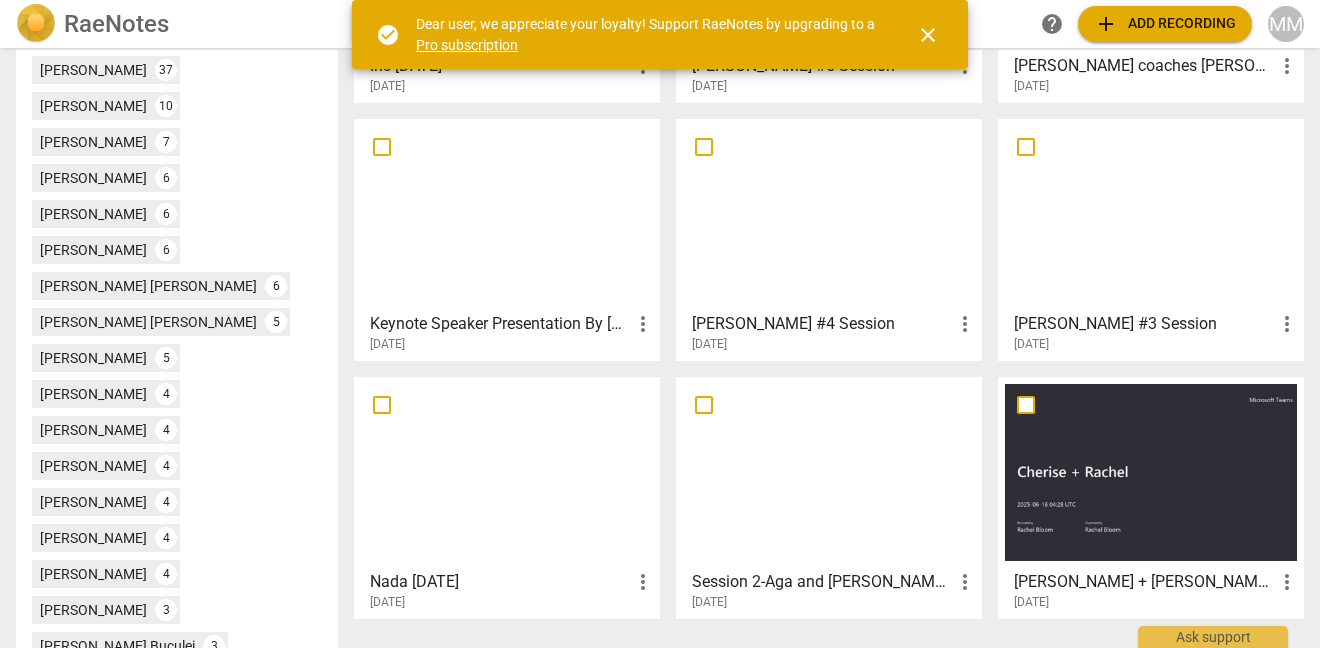 click at bounding box center (507, 472) 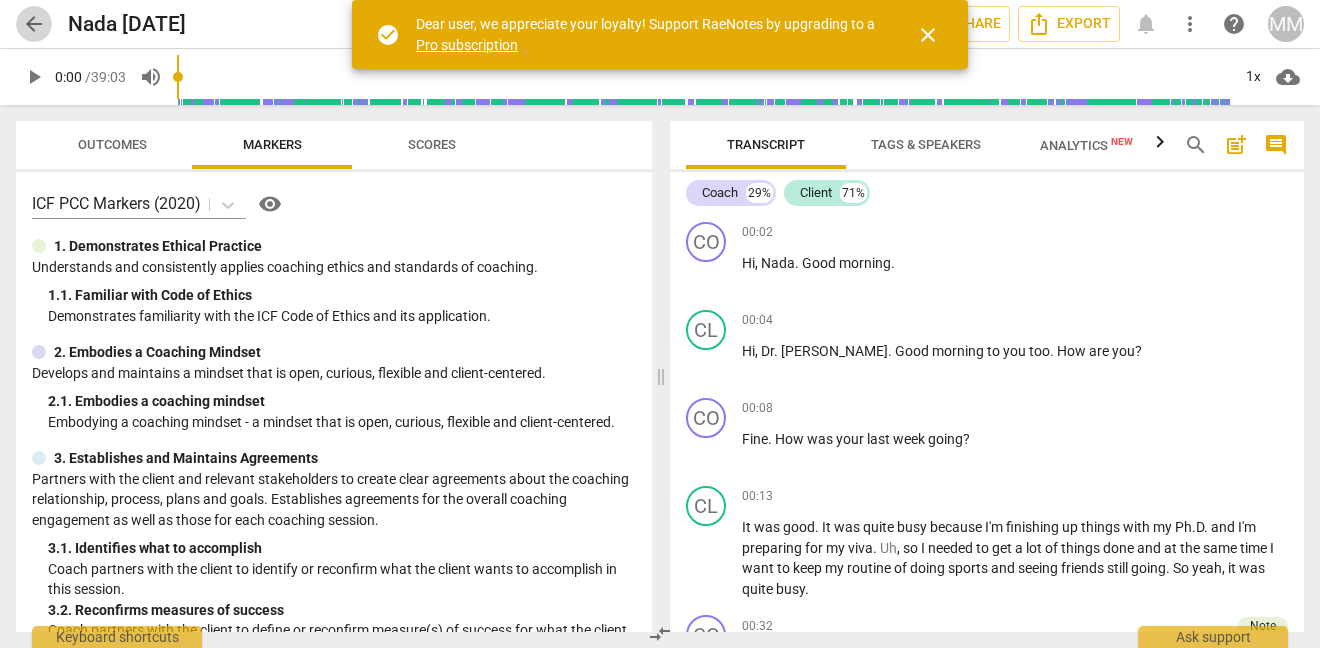 click on "arrow_back" at bounding box center (34, 24) 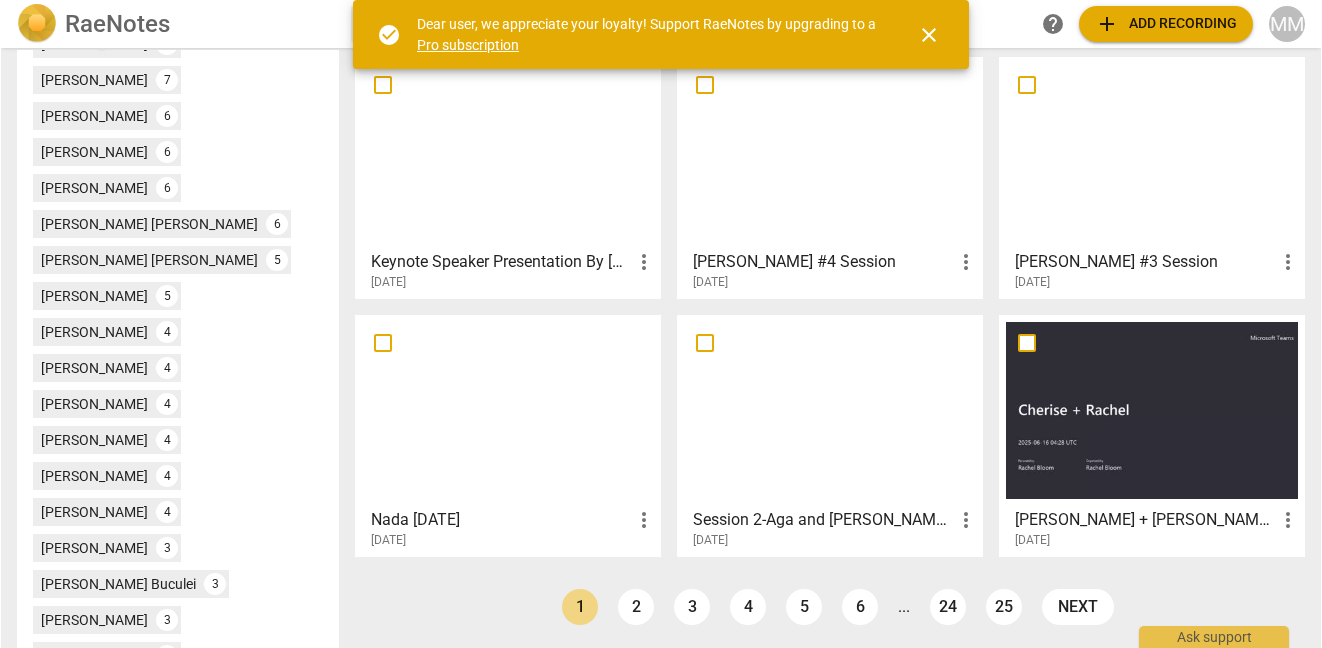 scroll, scrollTop: 794, scrollLeft: 0, axis: vertical 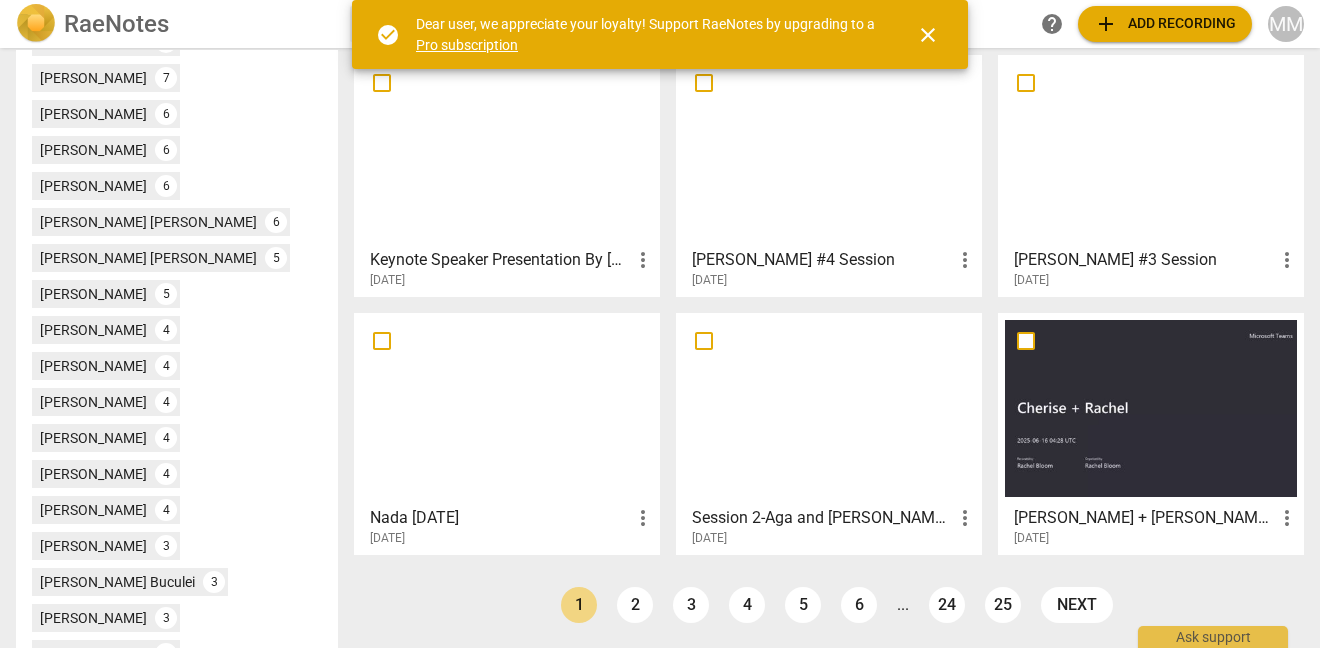 click at bounding box center (1151, 408) 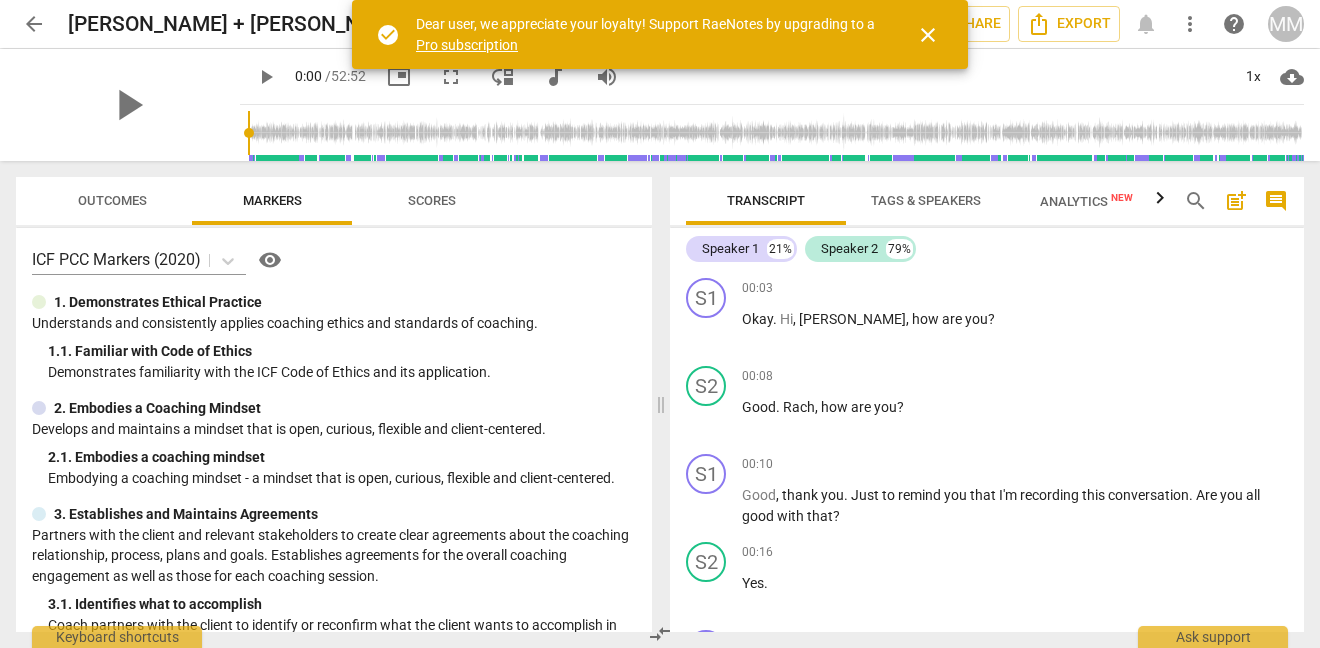 click on "Outcomes" at bounding box center [112, 200] 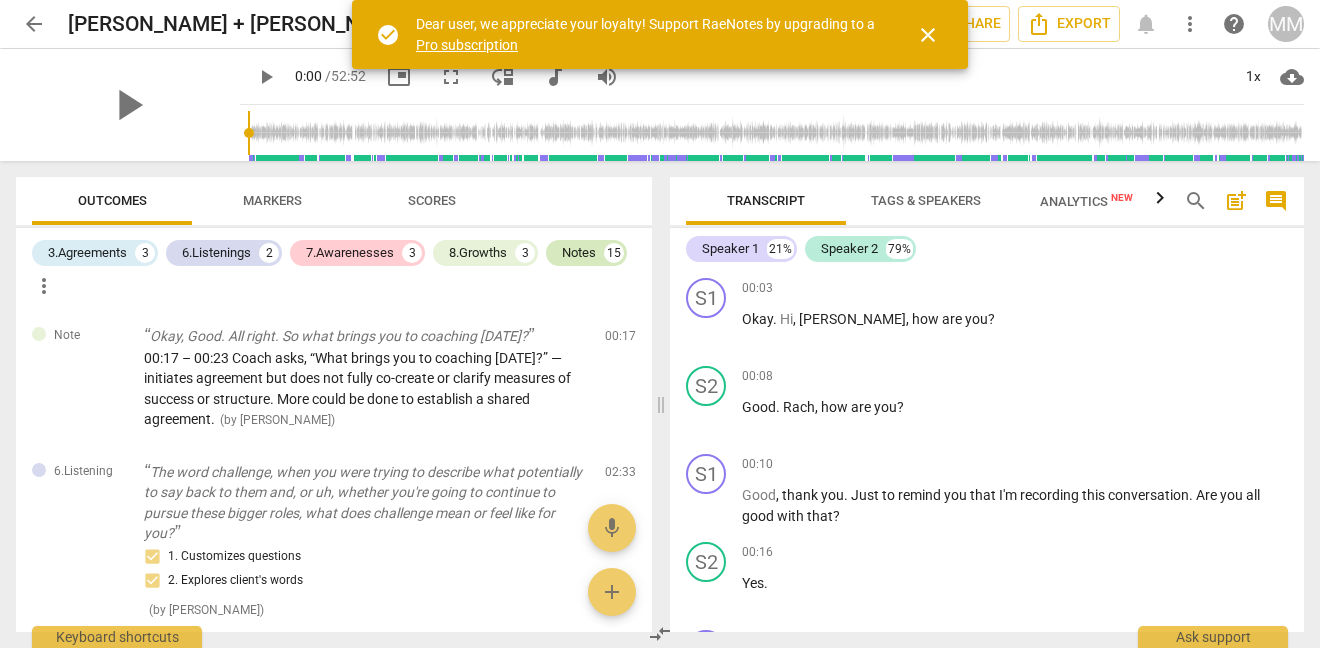 click on "Notes" at bounding box center [579, 253] 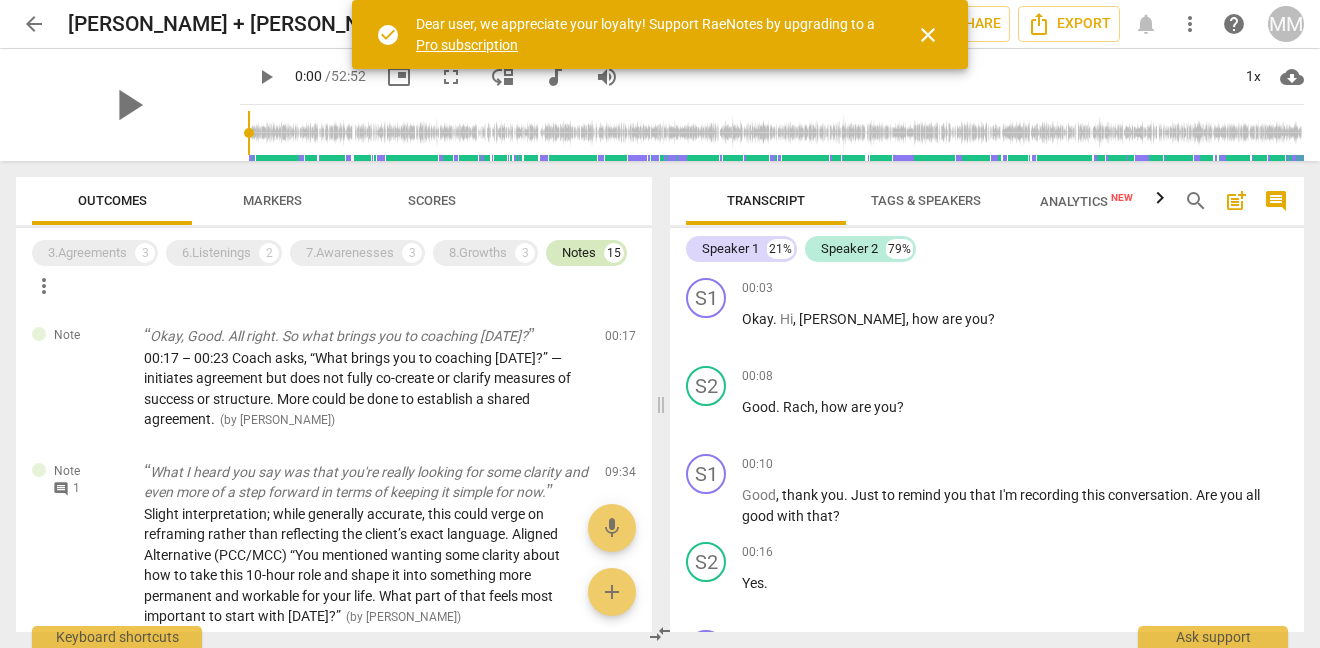 click on "Notes" at bounding box center (579, 253) 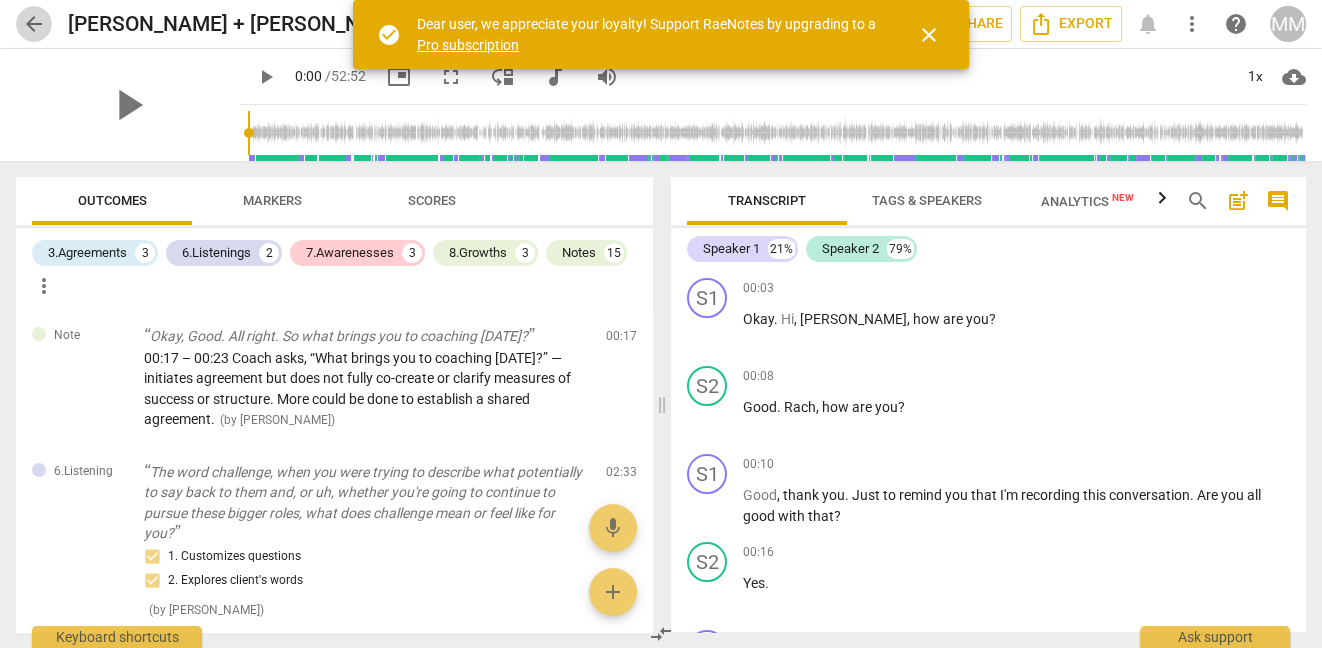 click on "arrow_back" at bounding box center (34, 24) 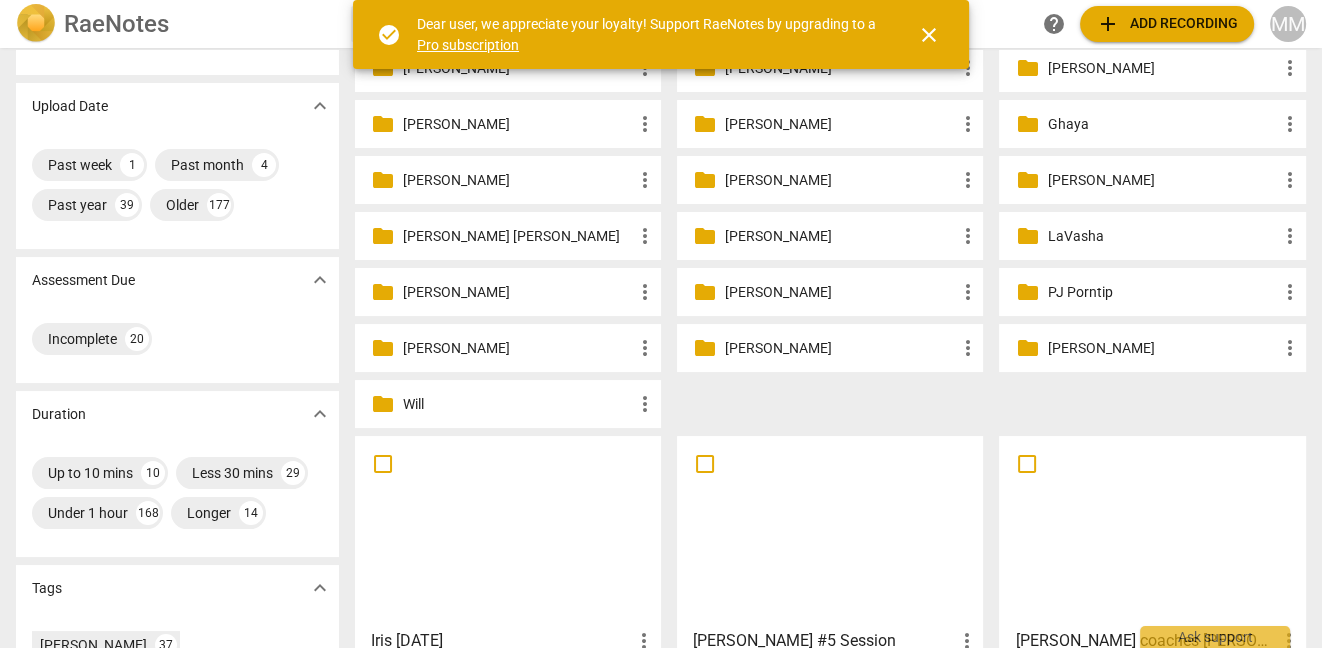 scroll, scrollTop: 0, scrollLeft: 0, axis: both 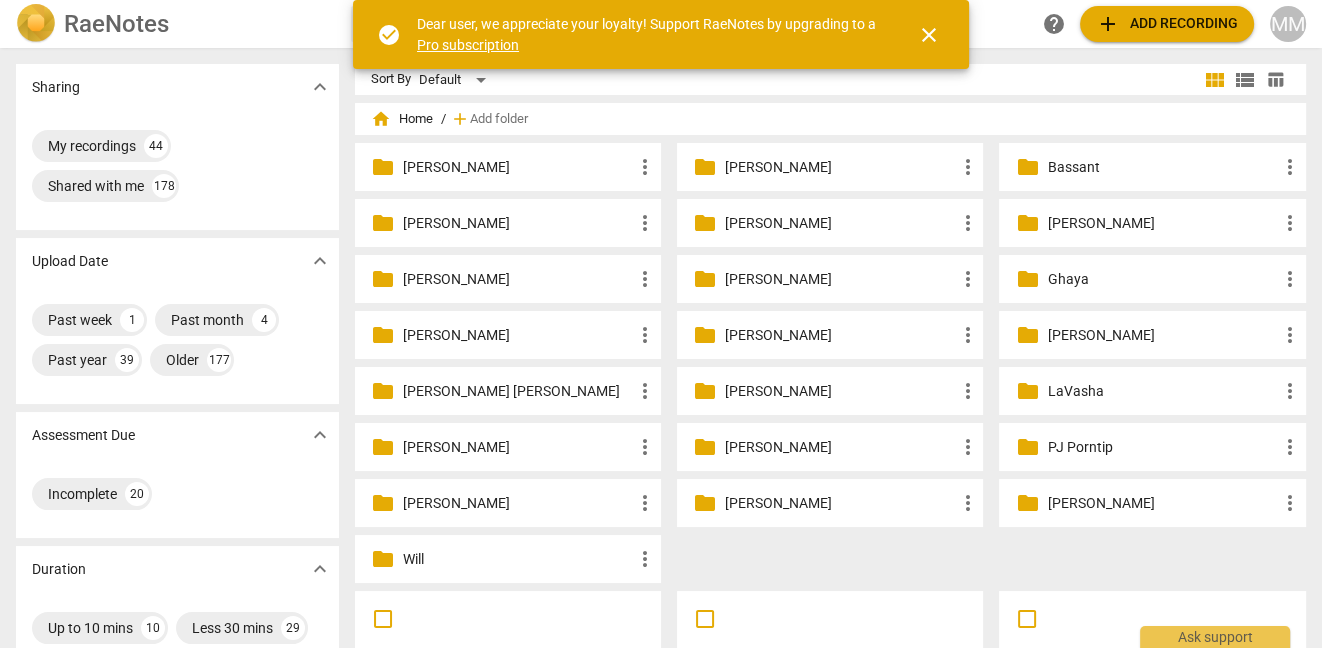 click on "close" at bounding box center (929, 35) 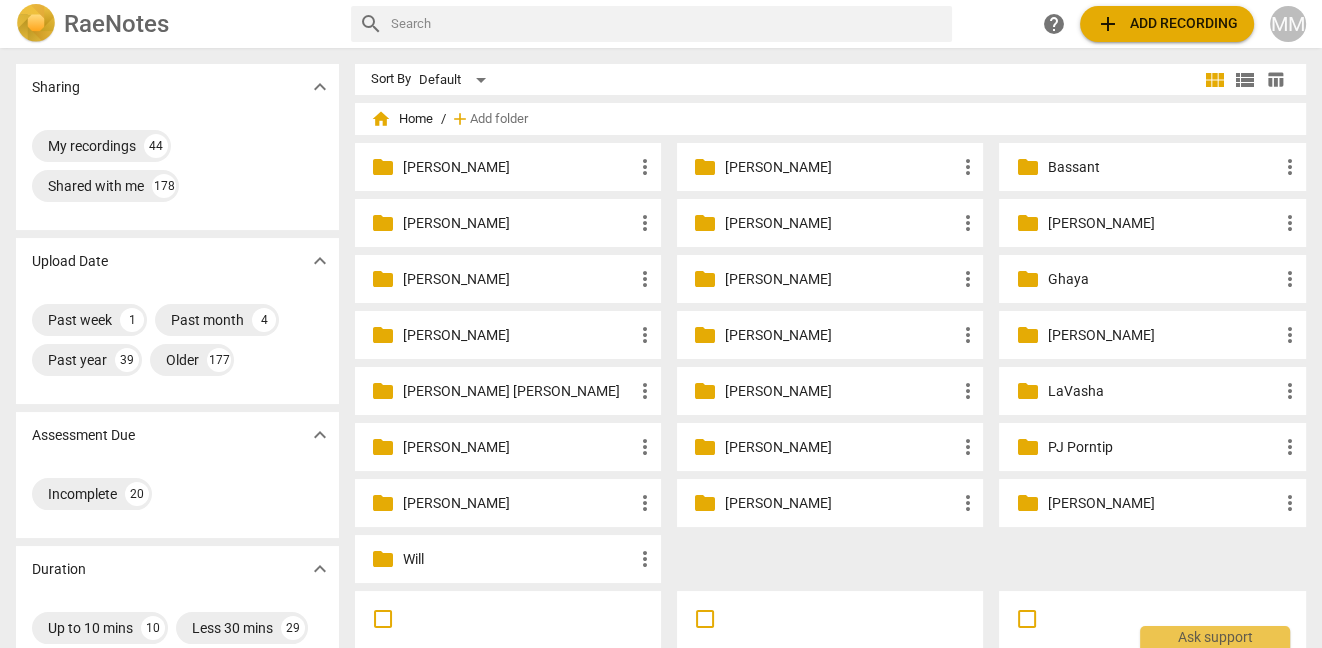 click at bounding box center [668, 24] 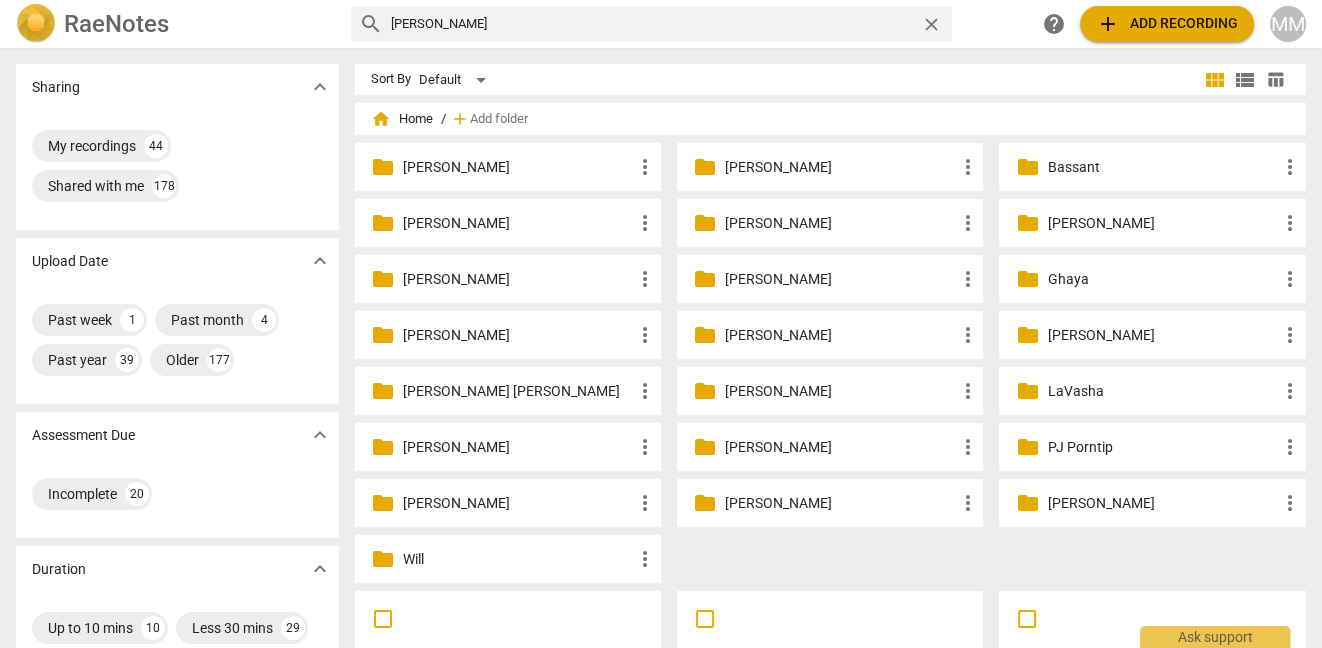 type on "susan" 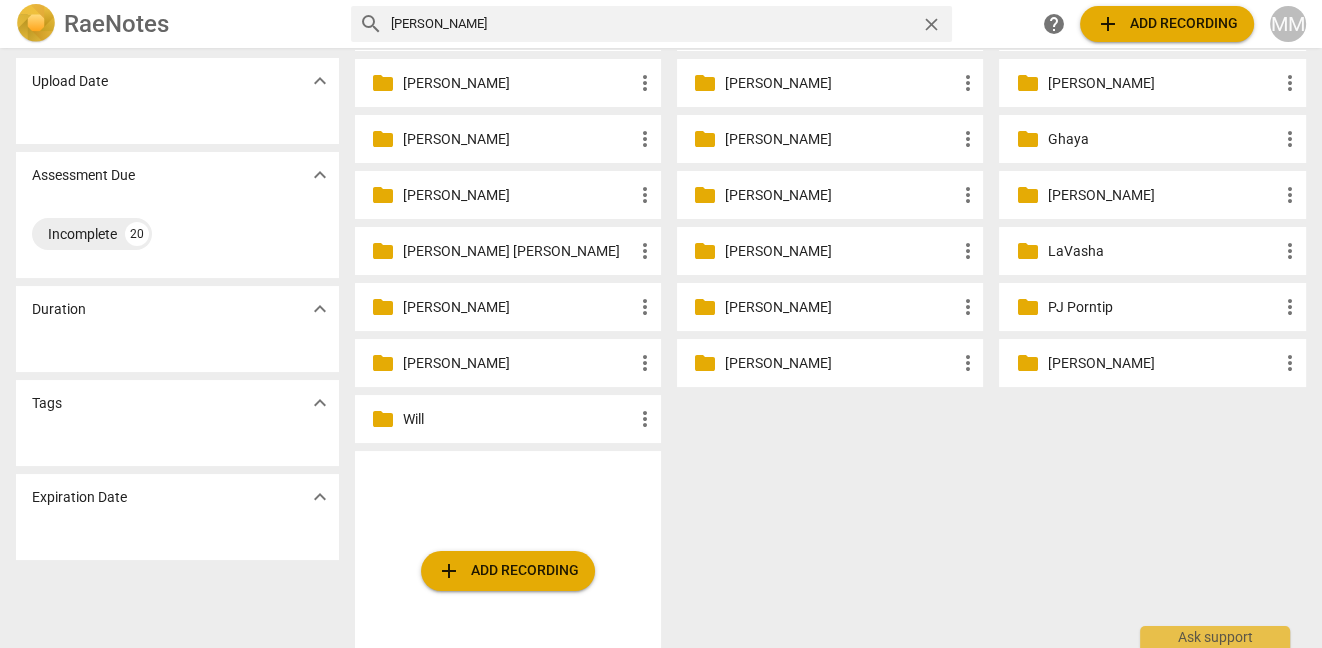 scroll, scrollTop: 200, scrollLeft: 0, axis: vertical 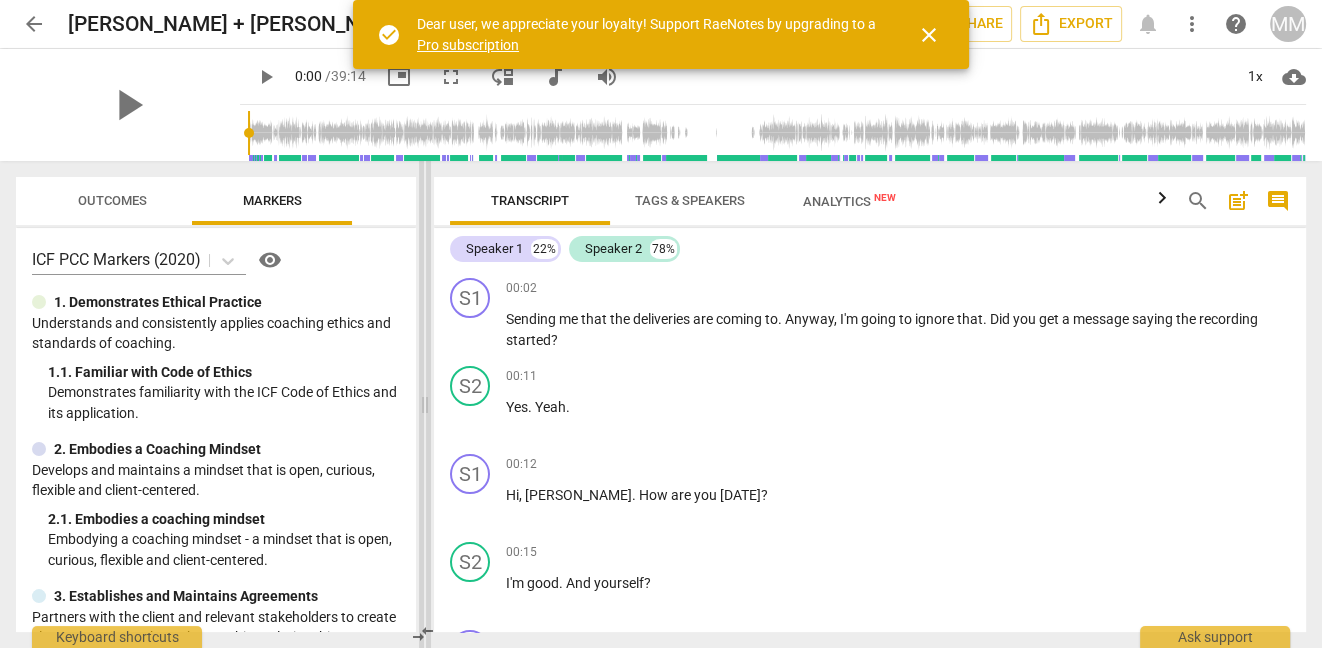 drag, startPoint x: 664, startPoint y: 408, endPoint x: 429, endPoint y: 409, distance: 235.00212 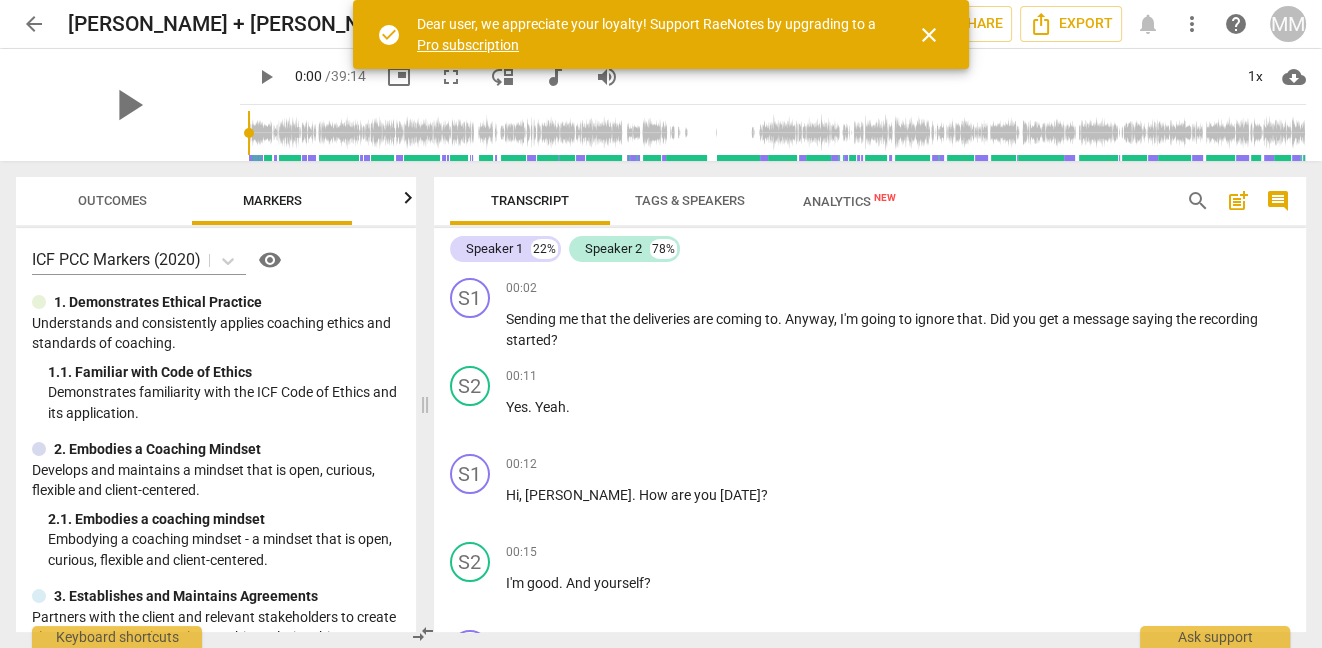 click on "Outcomes" at bounding box center [112, 200] 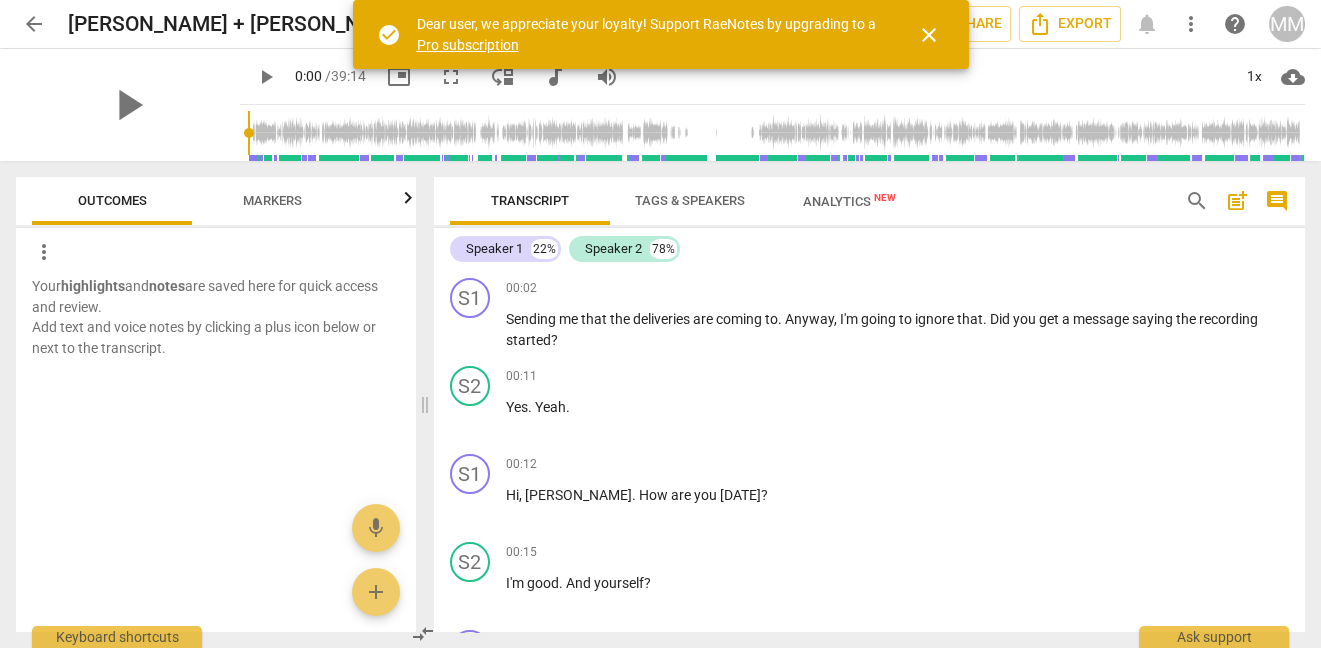 click on "Markers" at bounding box center (272, 200) 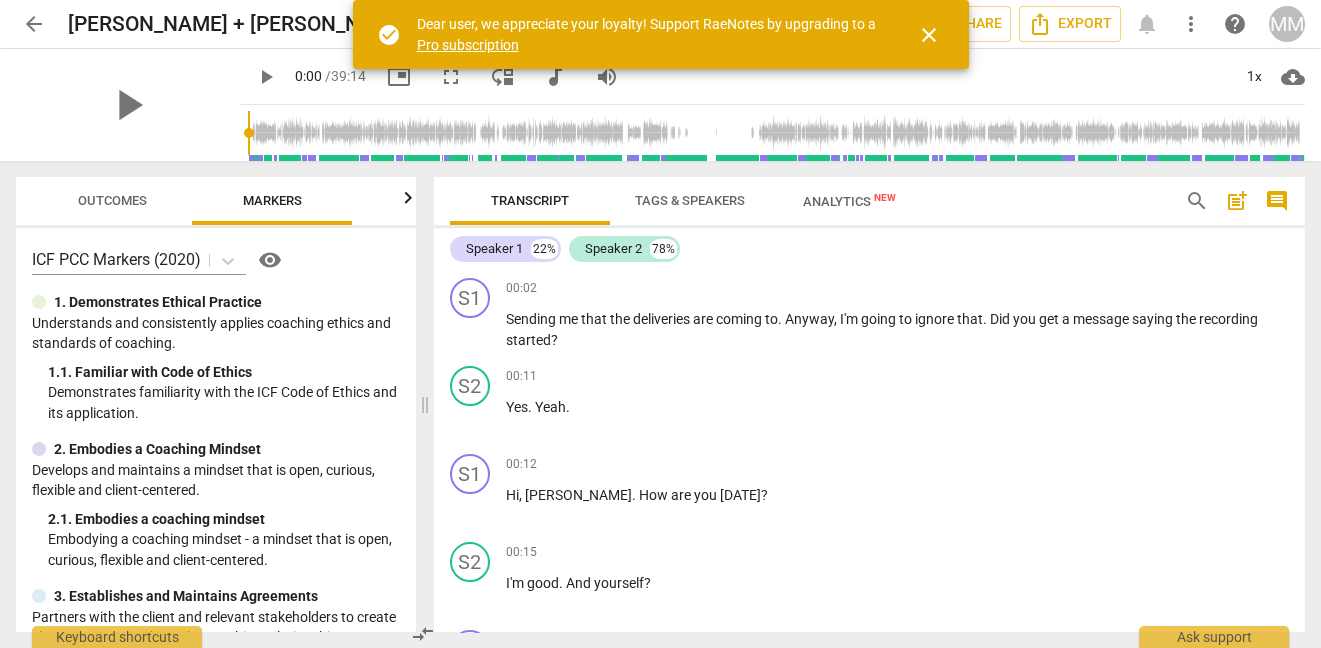 click on "Outcomes" at bounding box center (112, 200) 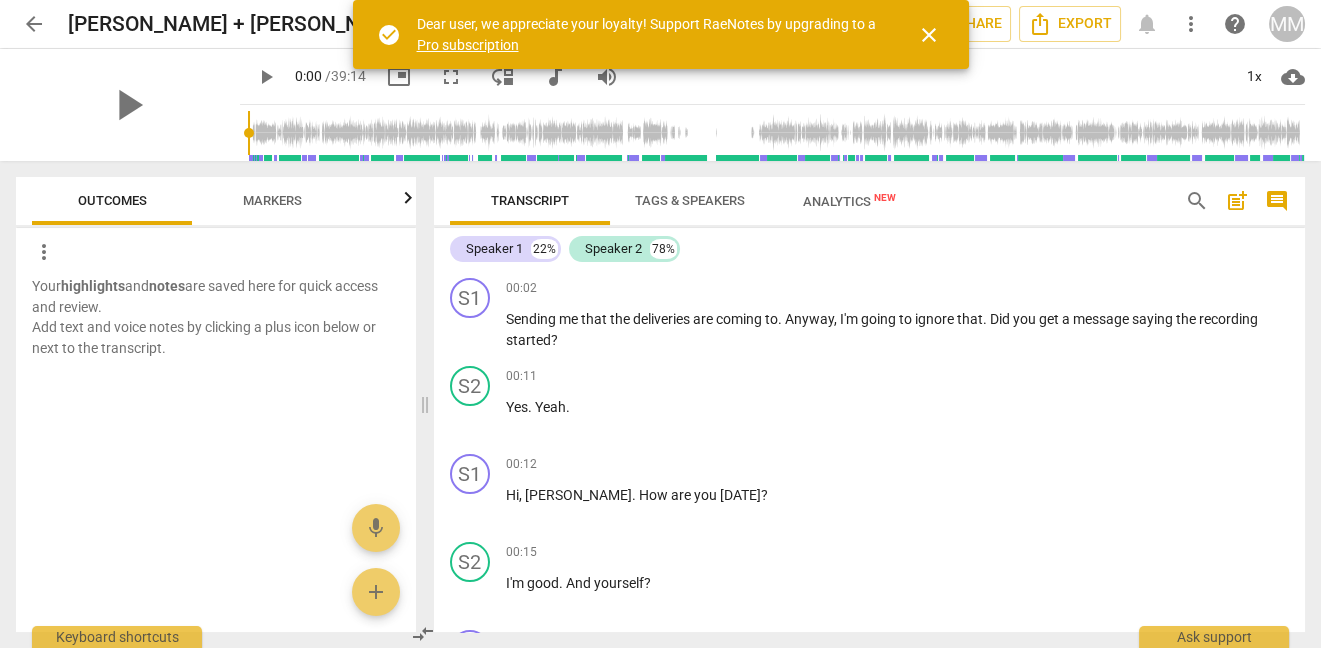 click on "more_vert" at bounding box center [44, 252] 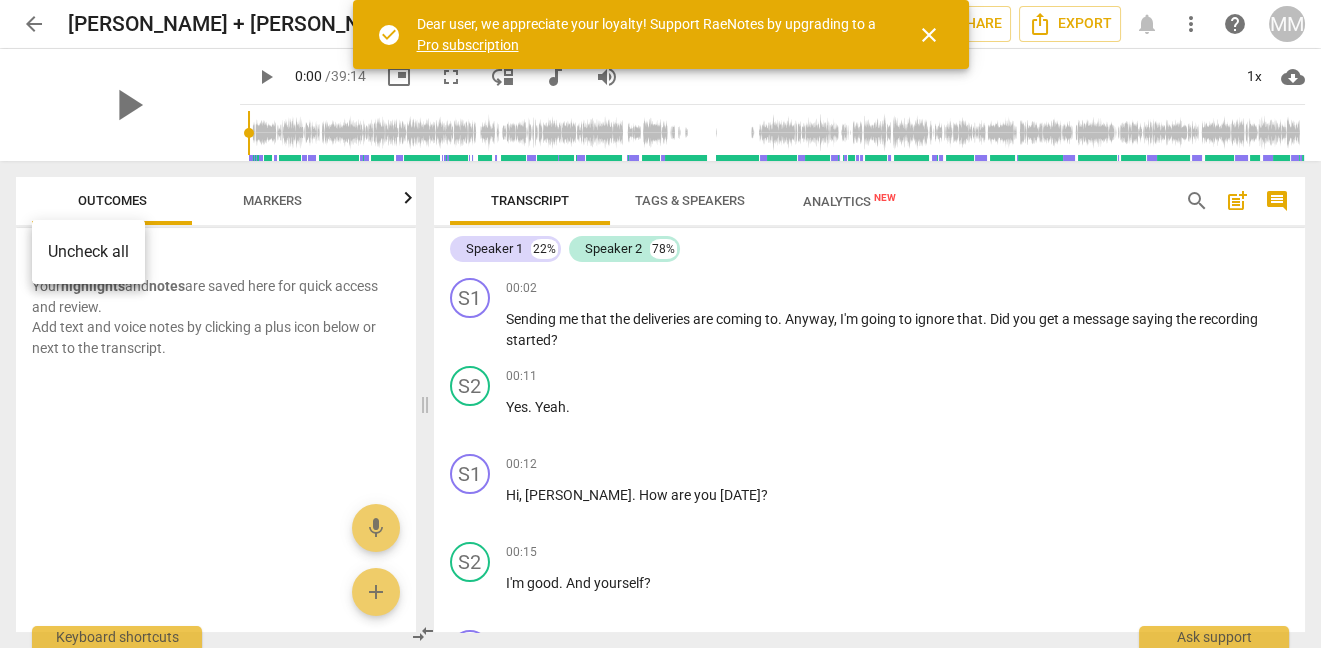 click at bounding box center [660, 324] 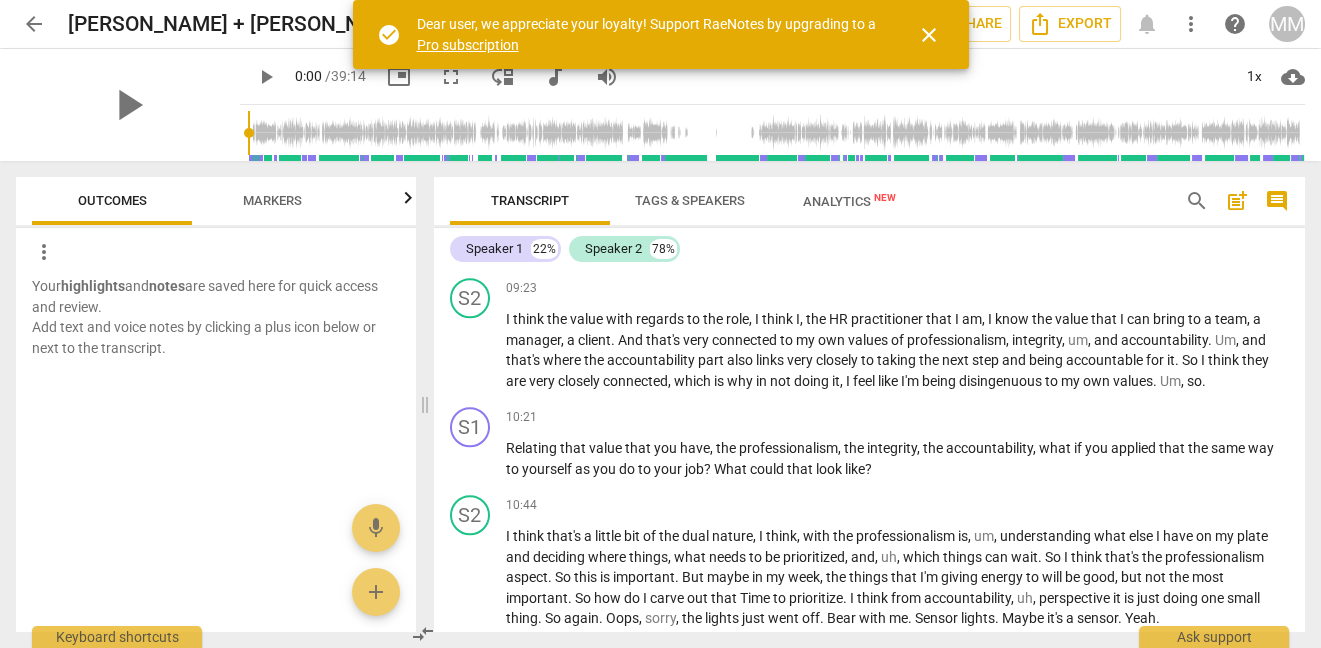 scroll, scrollTop: 3402, scrollLeft: 0, axis: vertical 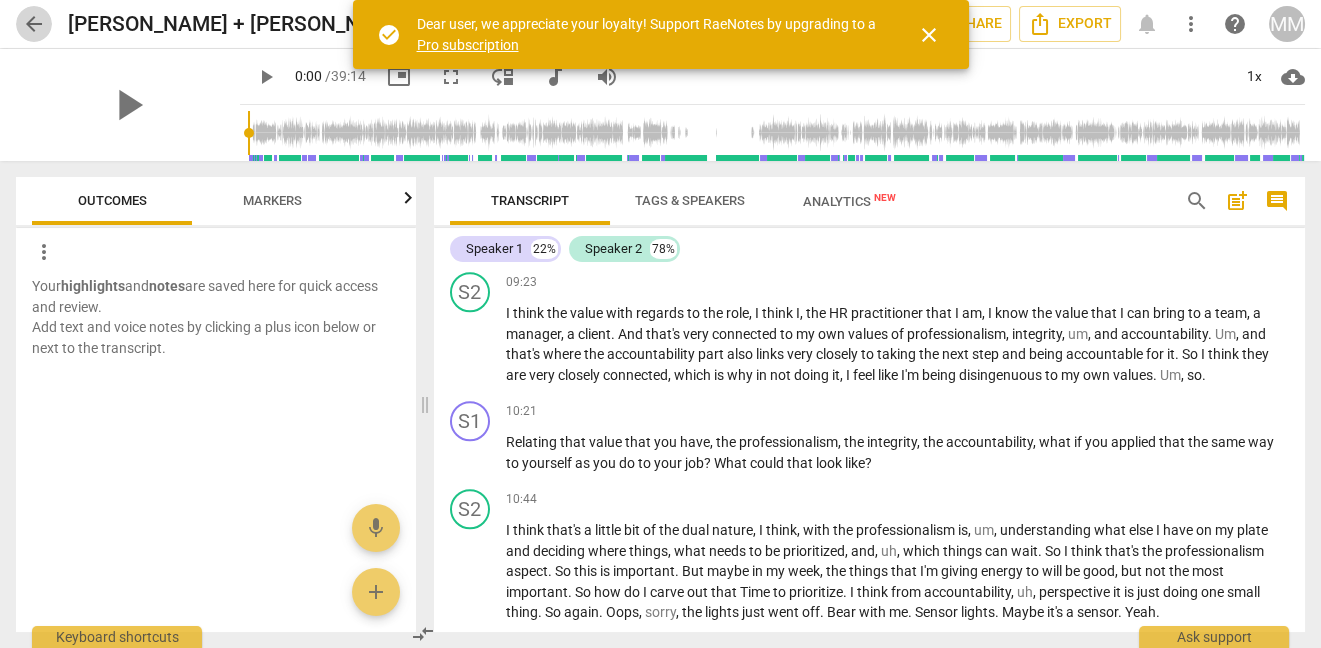 click on "arrow_back" at bounding box center (34, 24) 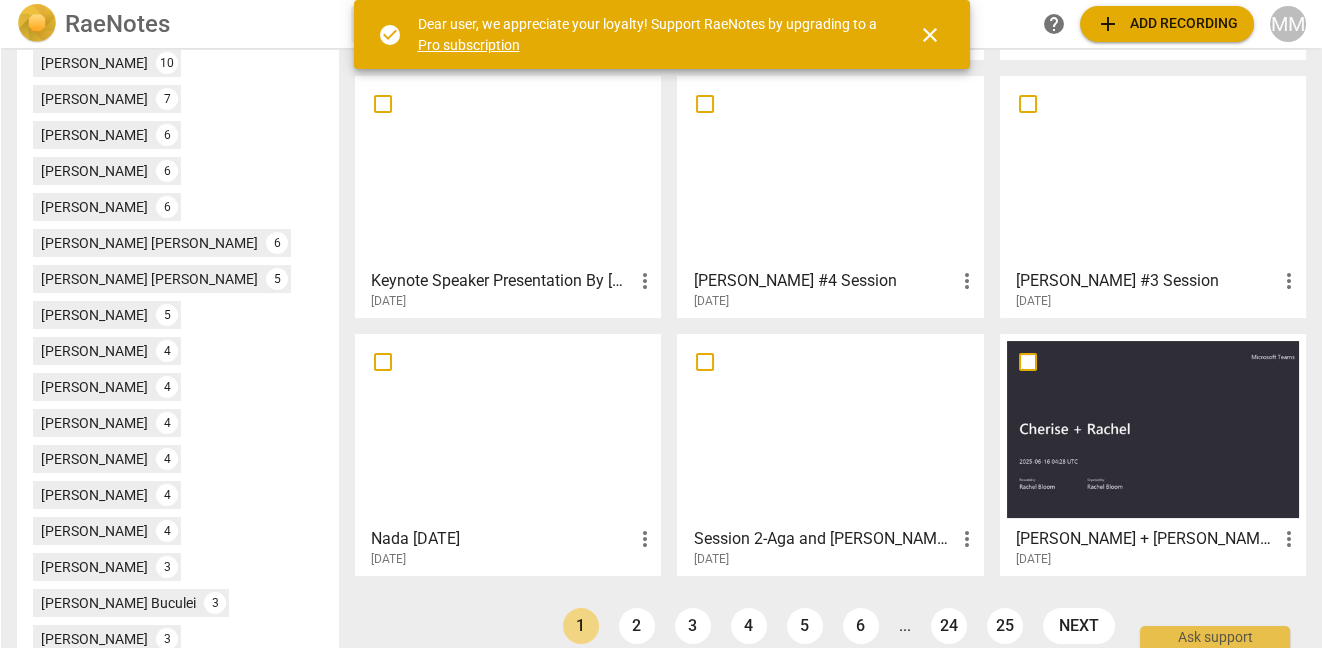 scroll, scrollTop: 794, scrollLeft: 0, axis: vertical 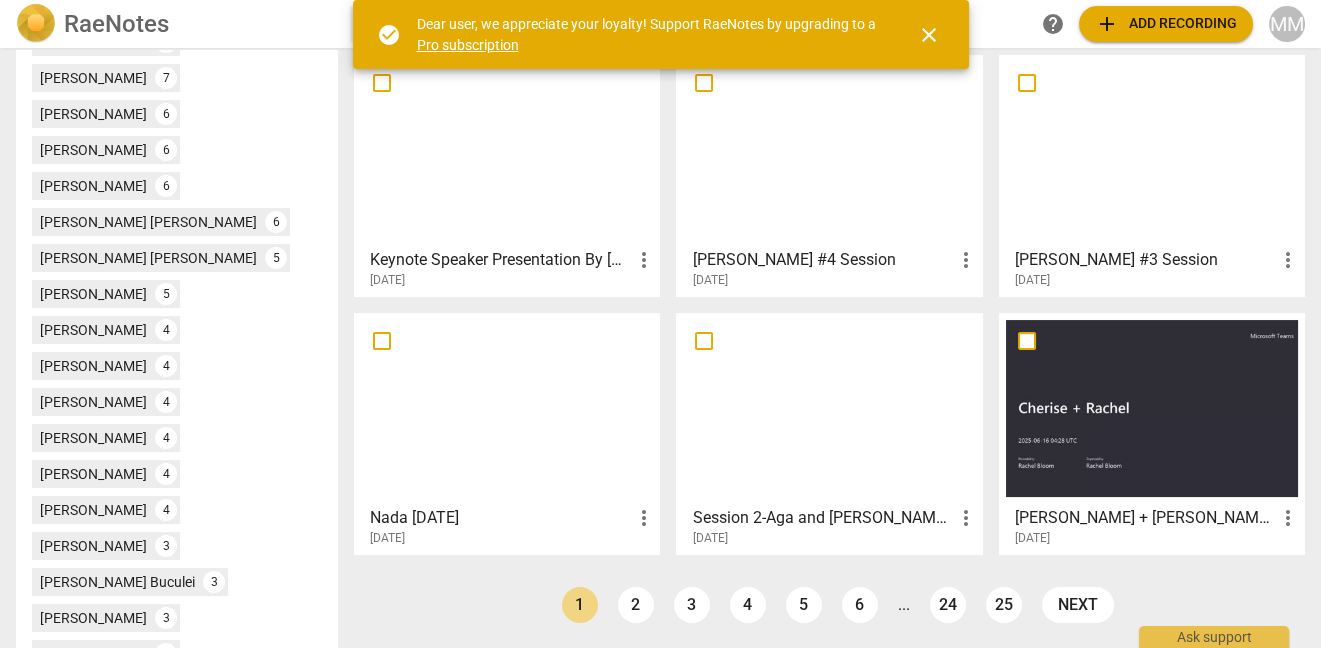 click at bounding box center (1152, 408) 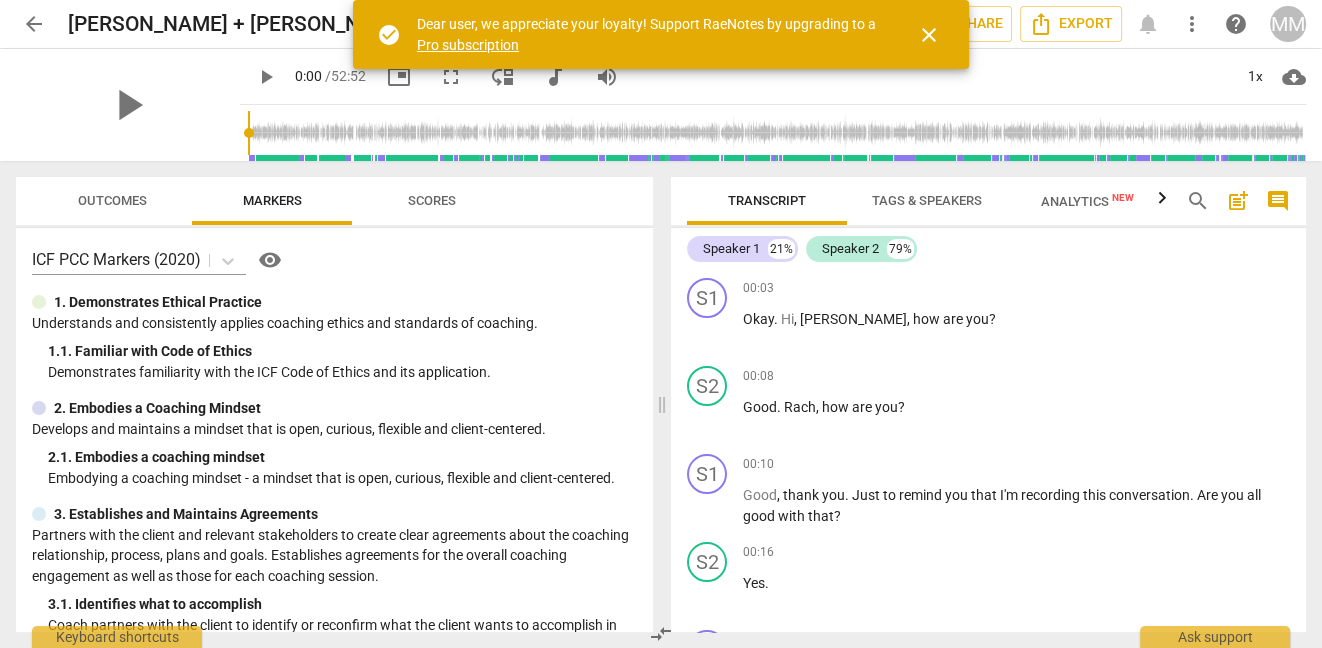 click on "Outcomes" at bounding box center [112, 200] 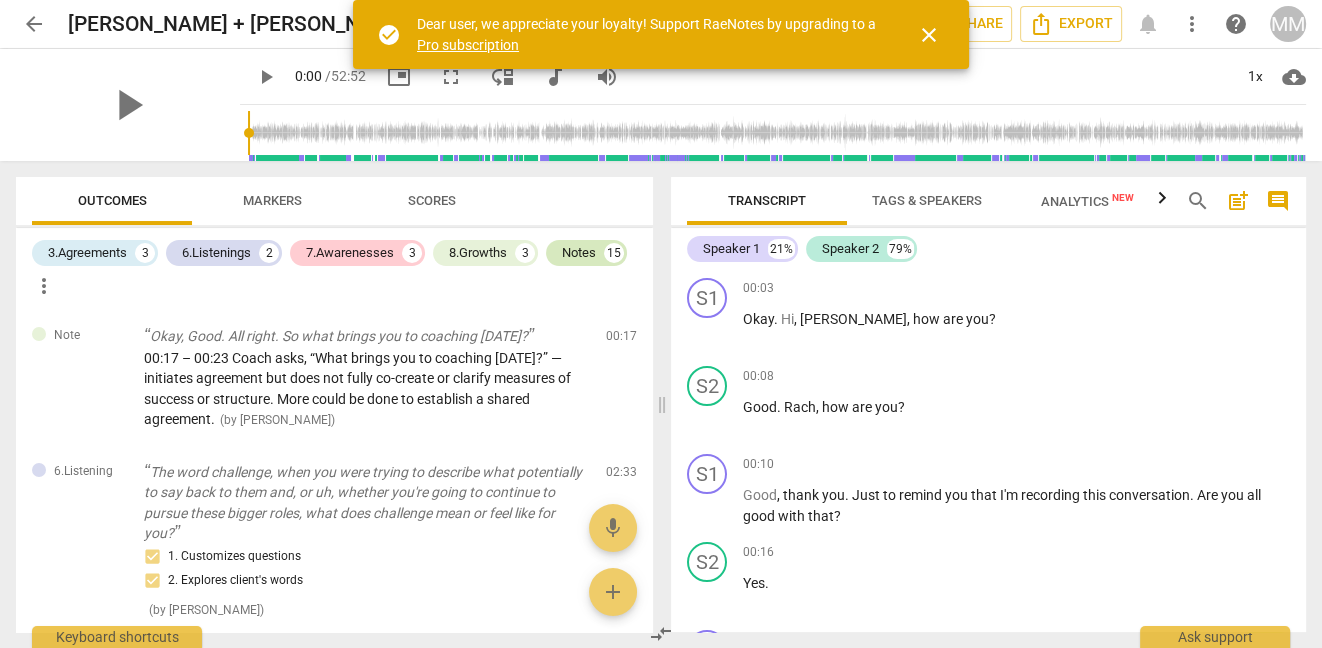 click on "Notes" at bounding box center [579, 253] 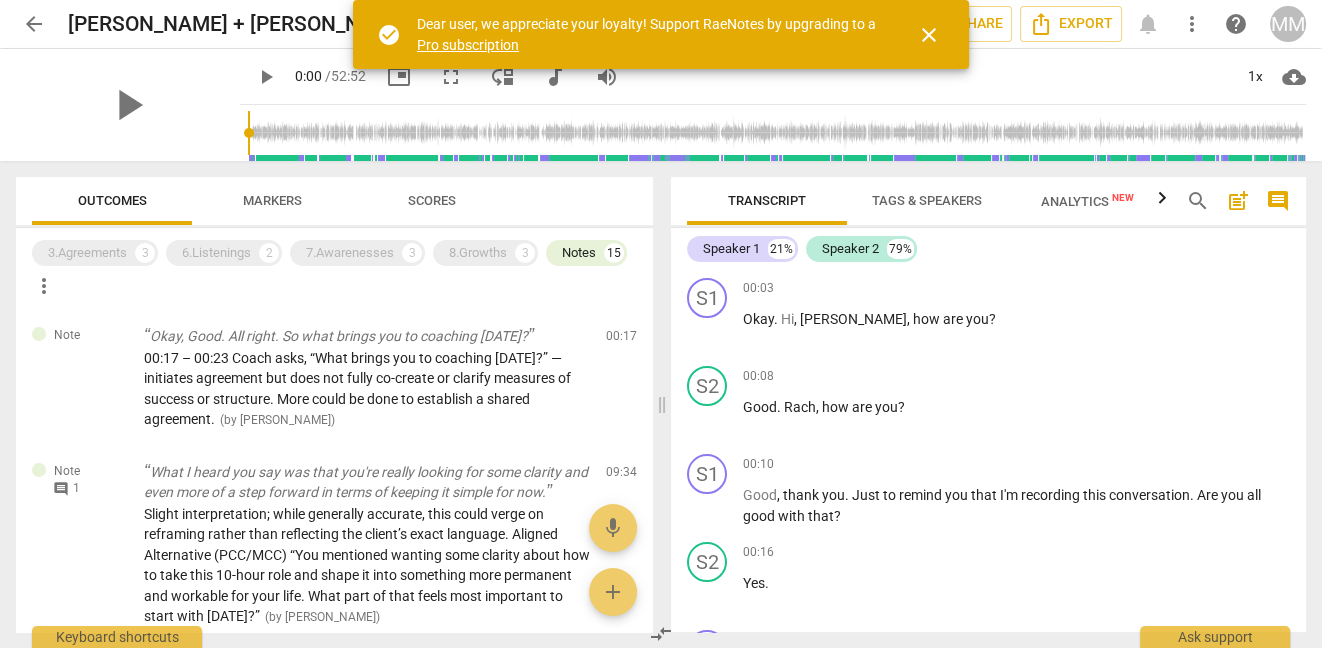 click on "3.Agreements 3 6.Listenings 2 7.Awarenesses 3 8.Growths 3 Notes 15 more_vert" at bounding box center [342, 269] 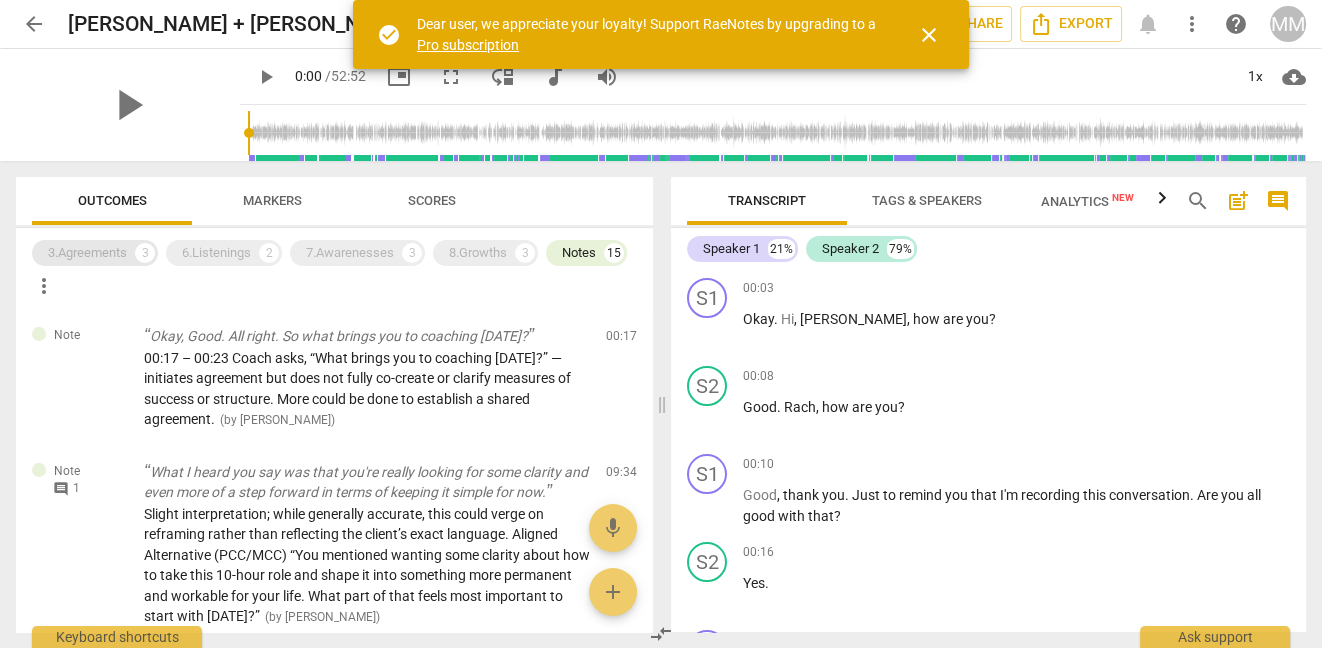 click on "3.Agreements" at bounding box center (87, 253) 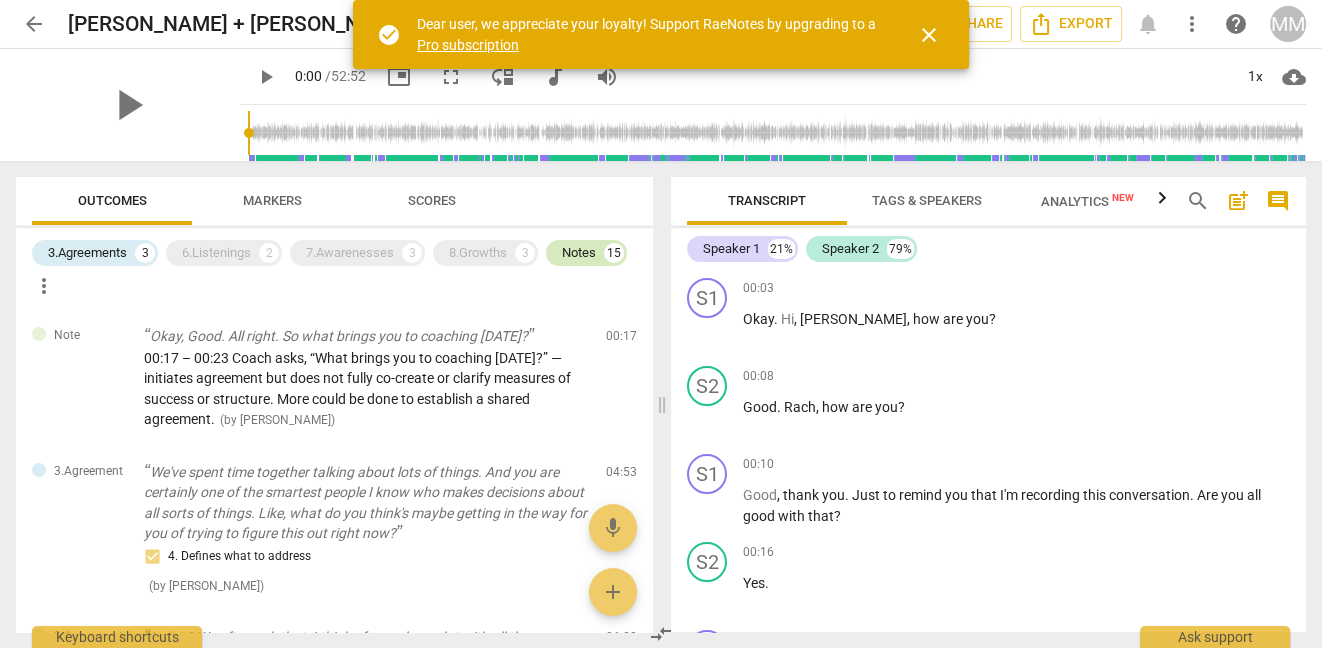 click on "Notes" at bounding box center [579, 253] 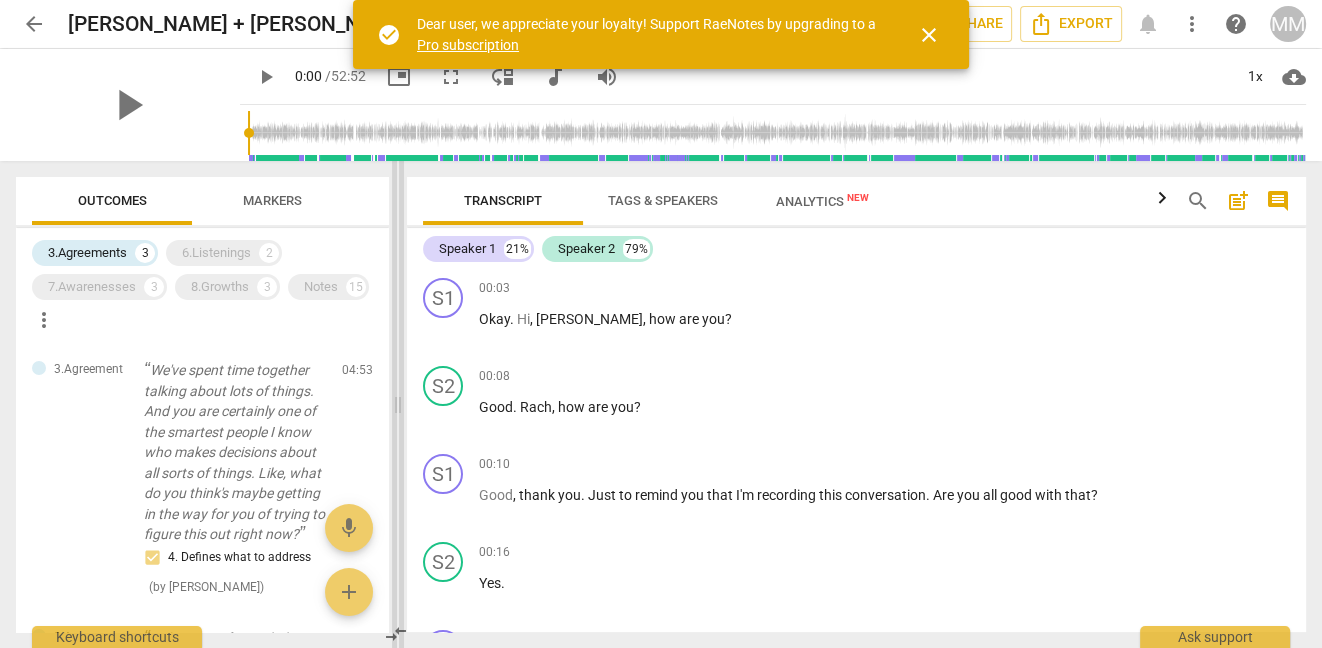 drag, startPoint x: 661, startPoint y: 396, endPoint x: 376, endPoint y: 348, distance: 289.01385 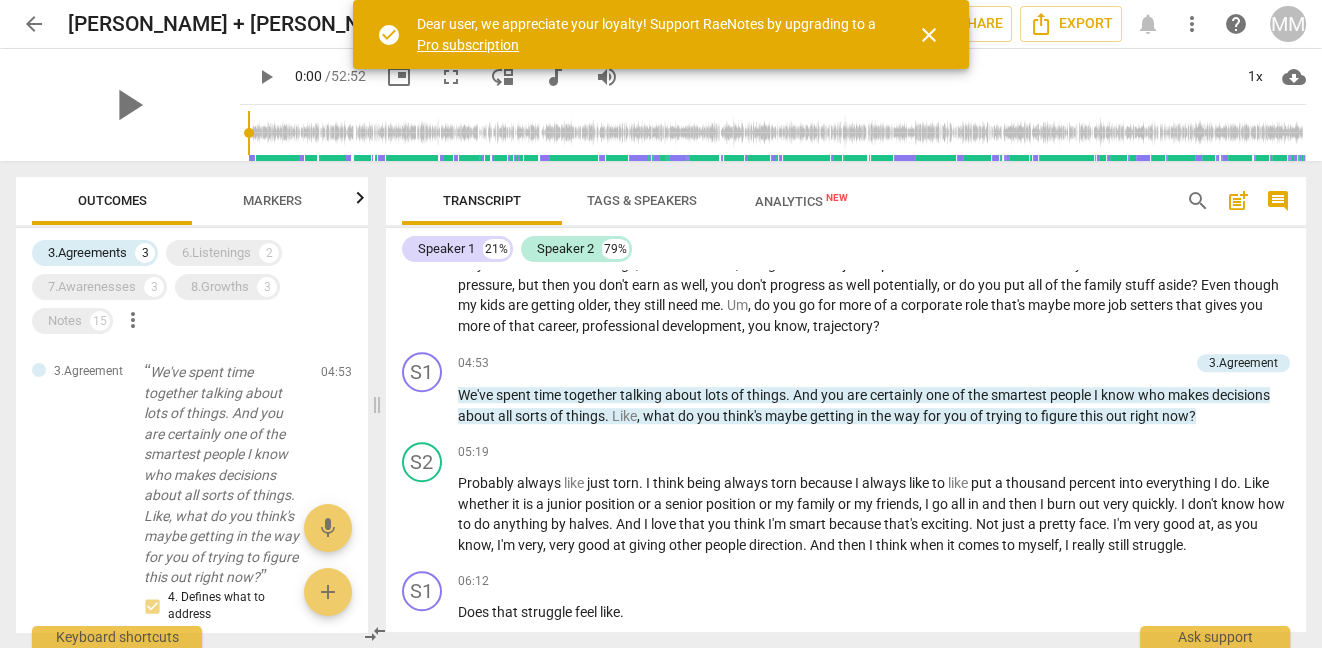 scroll, scrollTop: 1104, scrollLeft: 0, axis: vertical 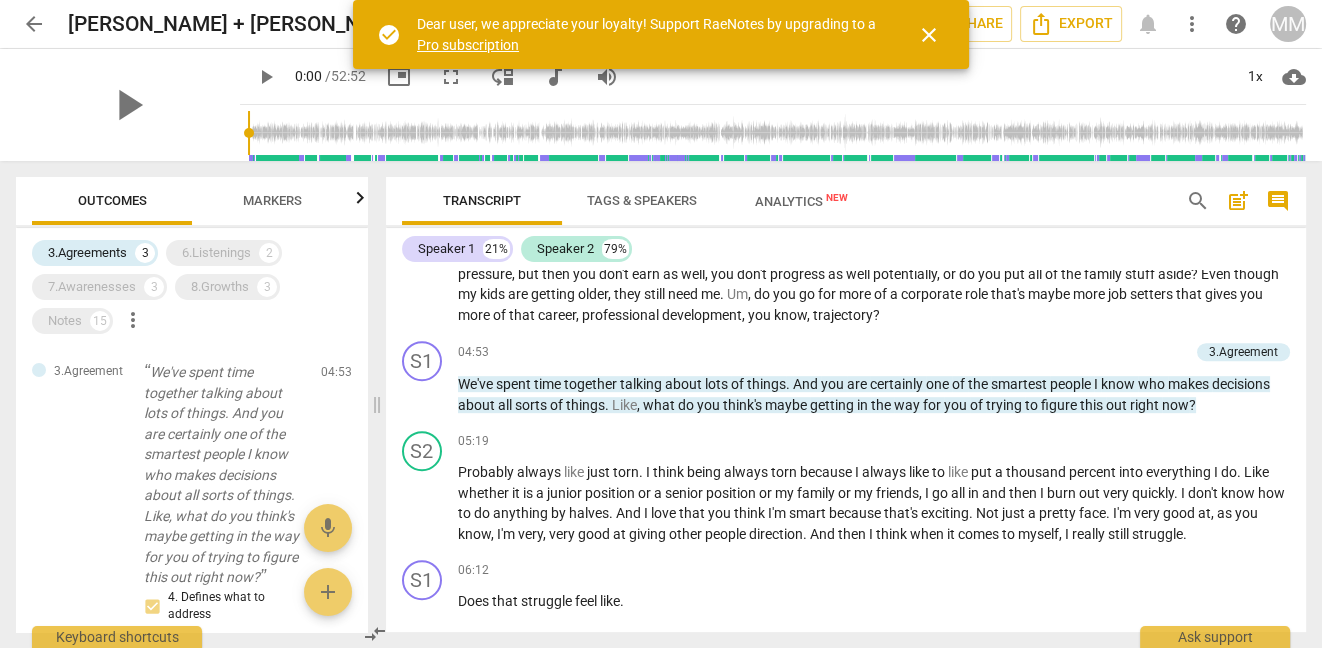 click on "arrow_back" at bounding box center (34, 24) 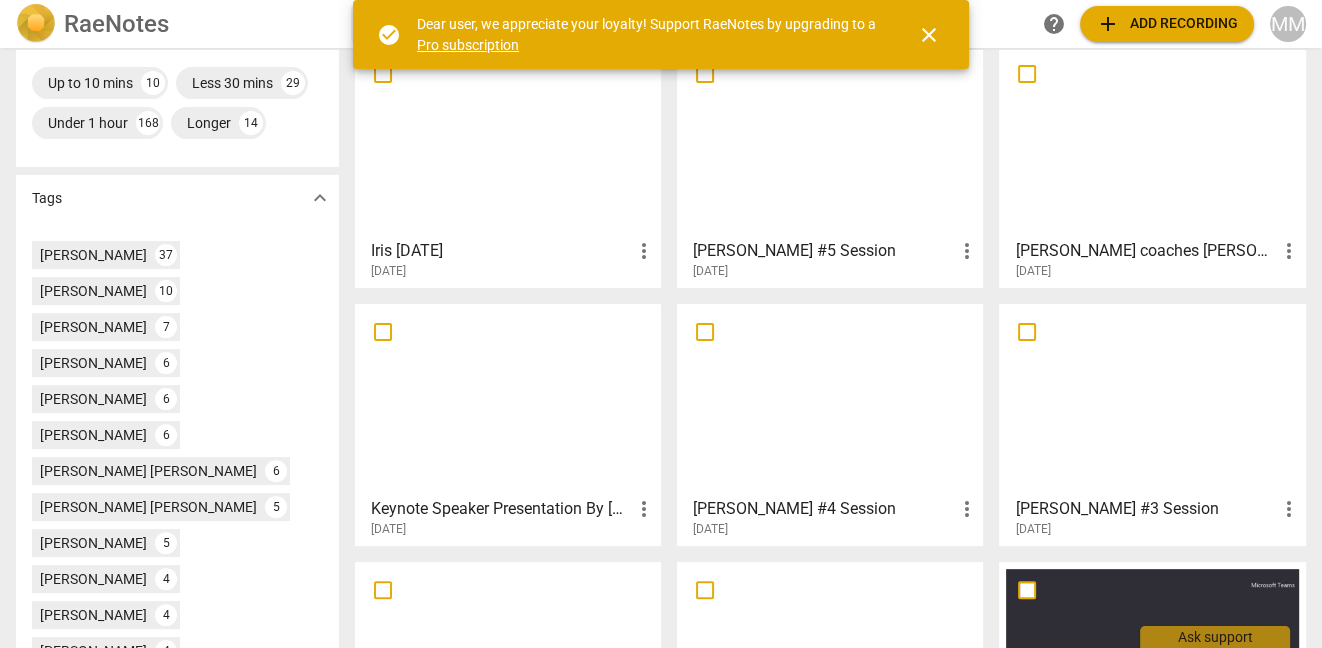scroll, scrollTop: 546, scrollLeft: 0, axis: vertical 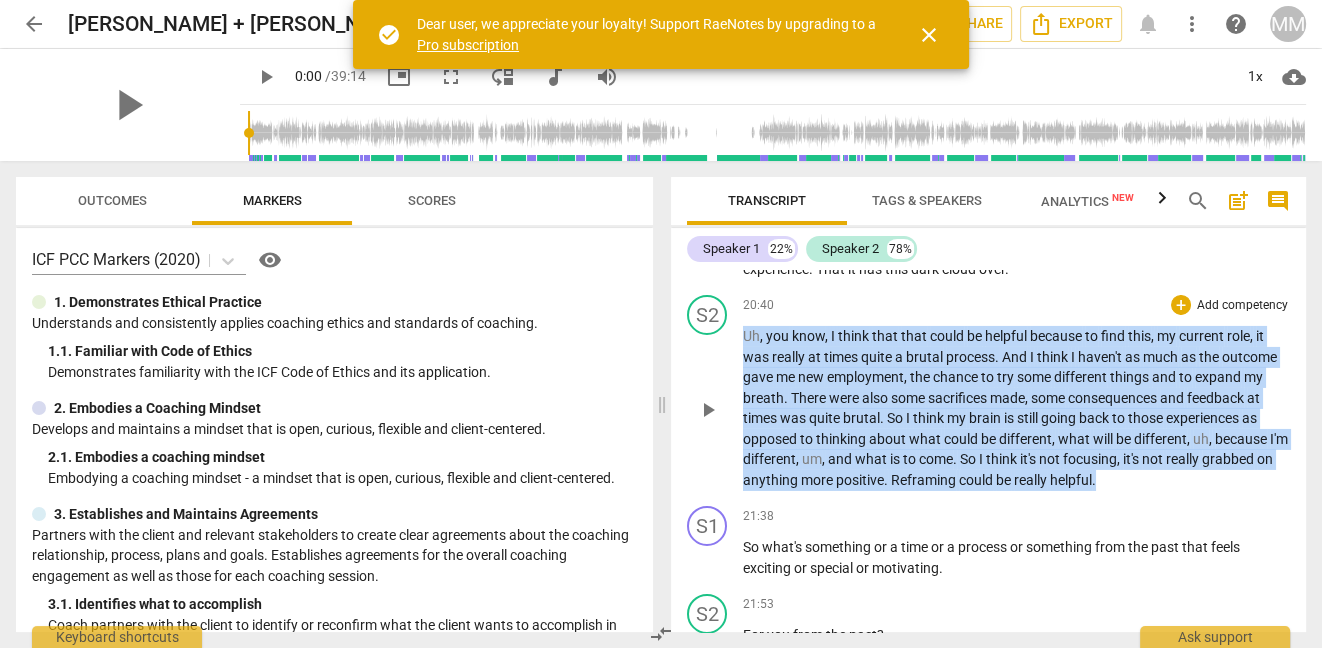 drag, startPoint x: 1129, startPoint y: 349, endPoint x: 740, endPoint y: 382, distance: 390.39725 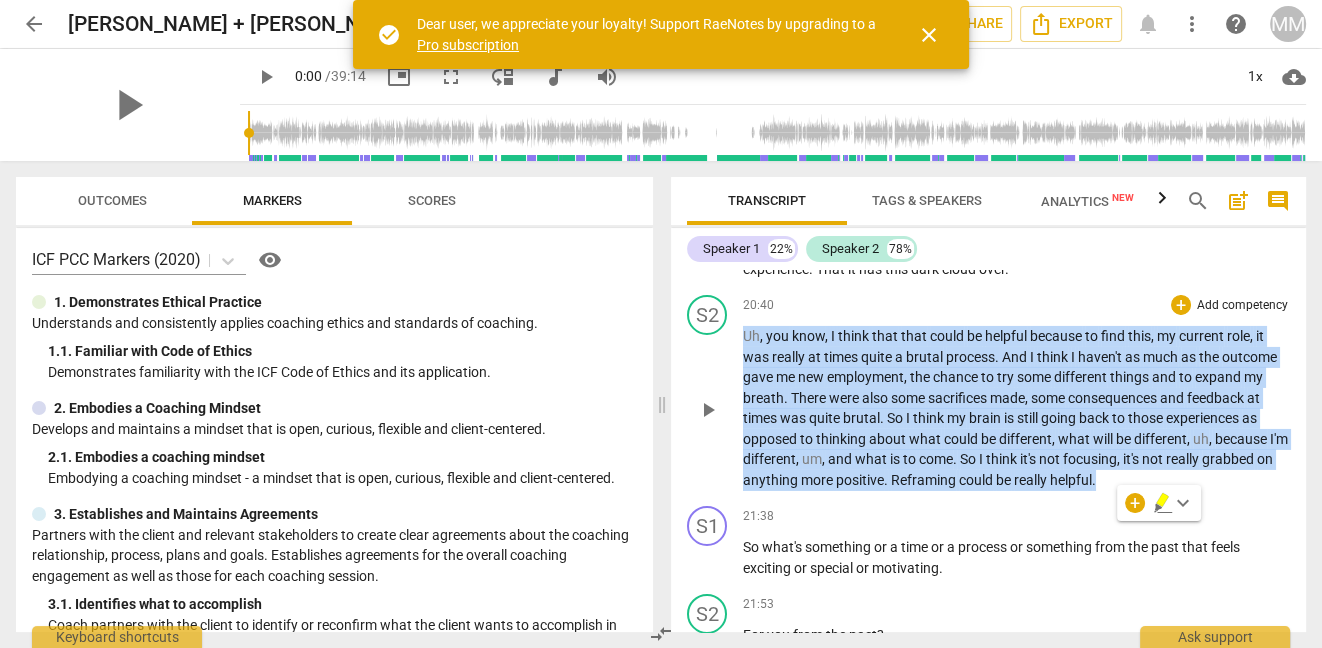 copy on "Uh ,   you   know ,   I   think   that   that   could   be   helpful   because   to   find   this ,   my   current   role ,   it   was   really   at   times   quite   a   brutal   process .   And   I   think   I   haven't   as   much   as   the   outcome   gave   me   new   employment ,   the   chance   to   try   some   different   things   and   to   expand   my   breath .   There   were   also   some   sacrifices   made ,   some   consequences   and   feedback   at   times   was   quite   brutal .   So   I   think   my   brain   is   still   going   back   to   those   experiences   as   opposed   to   thinking   about   what   could   be   different ,   what   will   be   different ,   uh ,   because   I'm   different ,   um ,   and   what   is   to   come .   So   I   think   it's   not   focusing ,   it's   not   really   grabbed   on   anything   more   positive .   Reframing   could   be   really   helpful ." 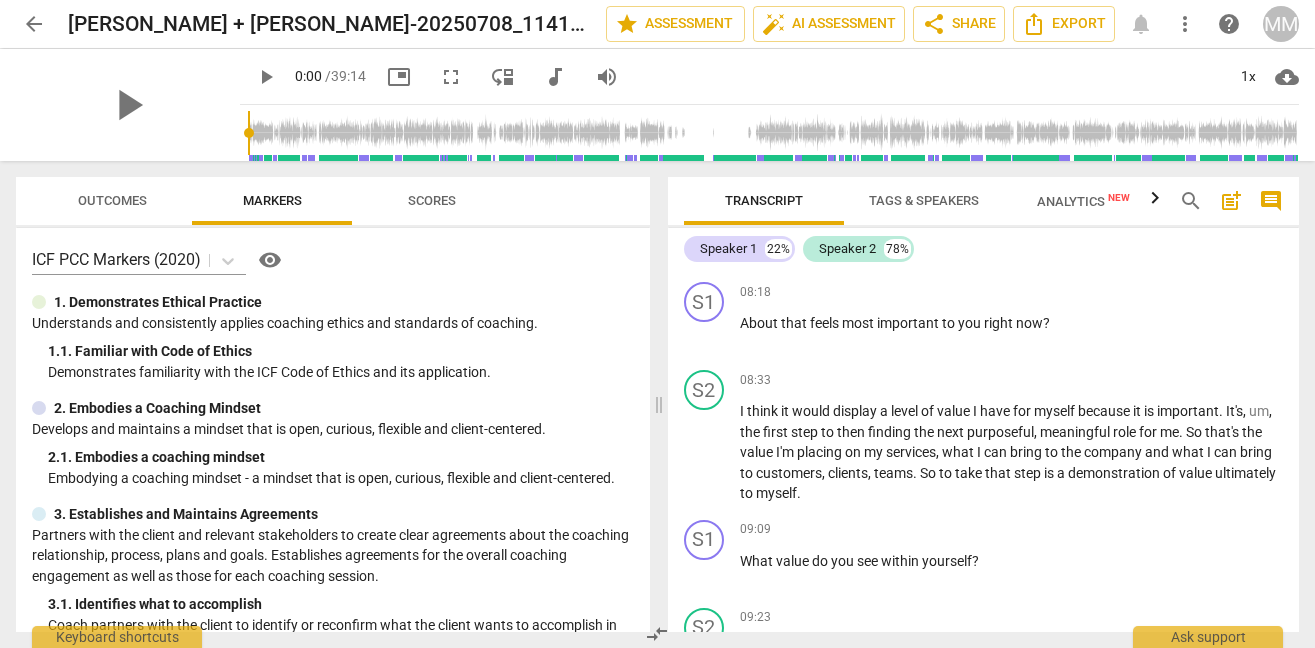 scroll, scrollTop: 3498, scrollLeft: 0, axis: vertical 